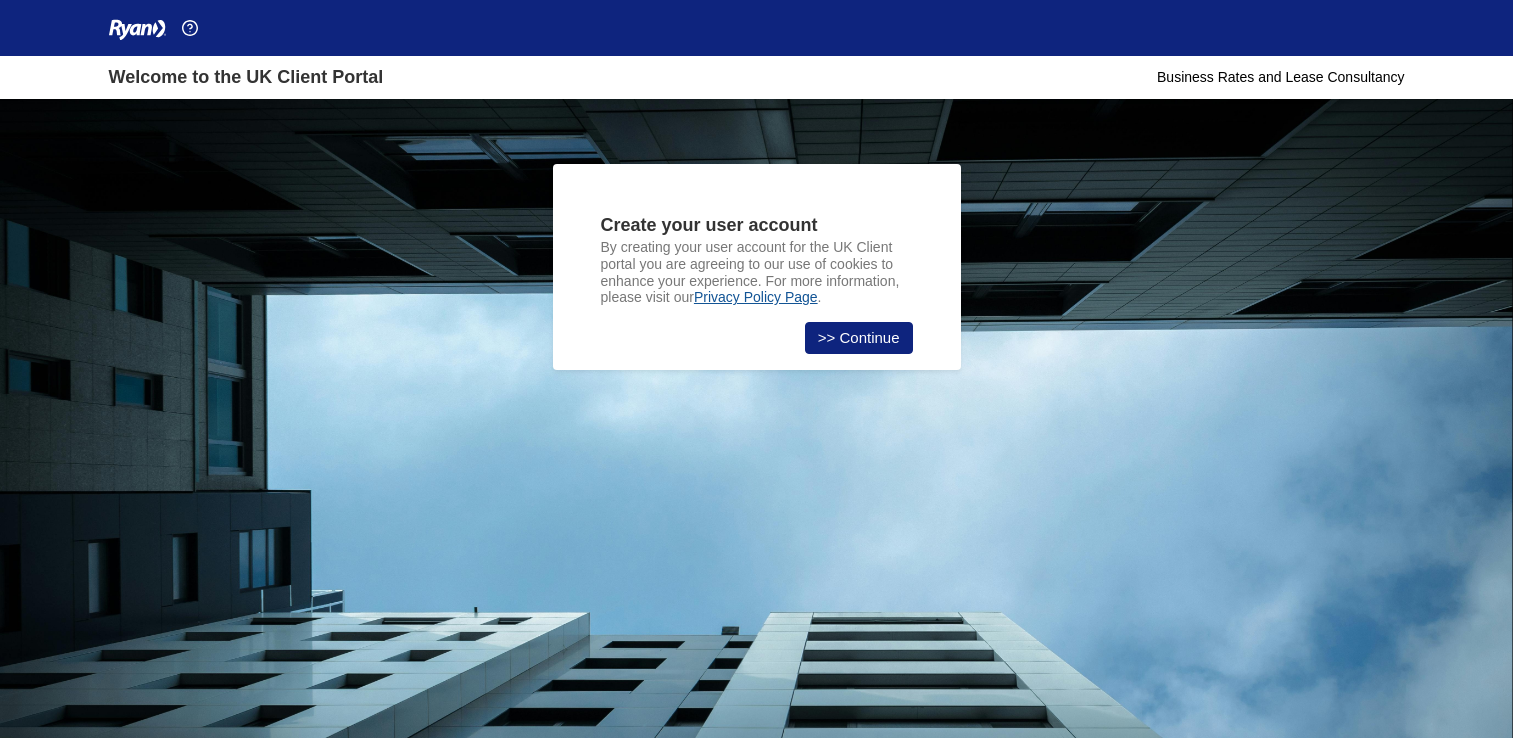 scroll, scrollTop: 0, scrollLeft: 0, axis: both 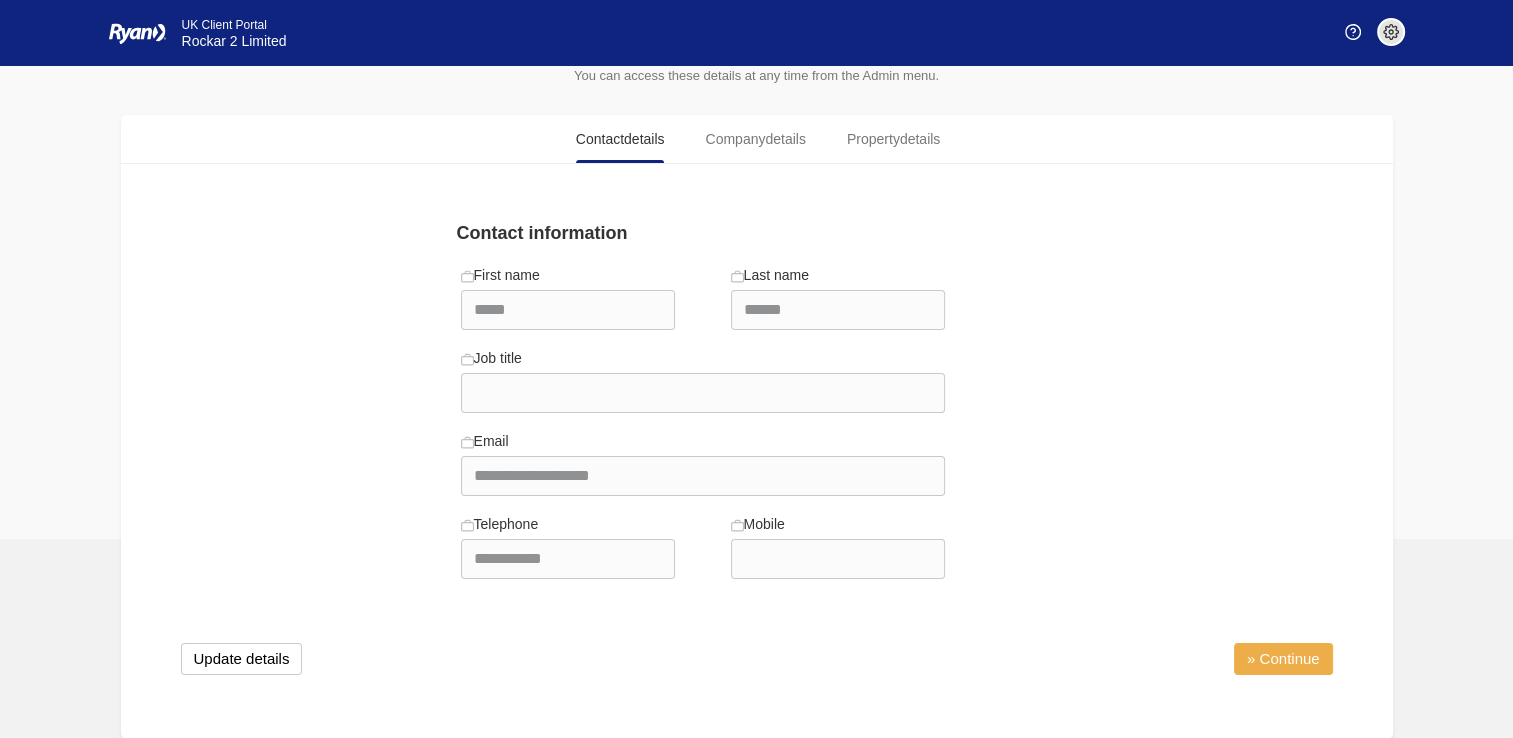 click on "» Continue" at bounding box center (1283, 659) 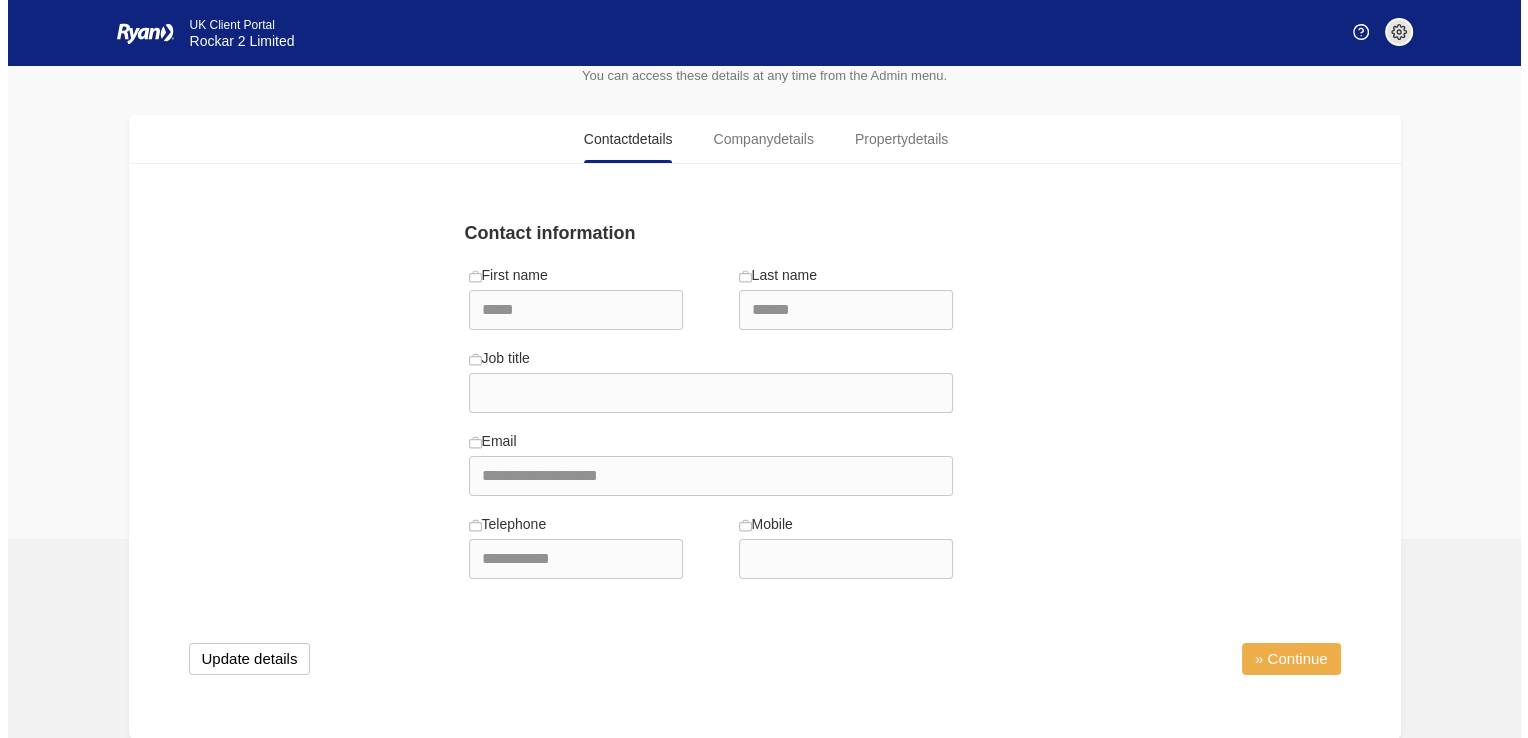 scroll, scrollTop: 0, scrollLeft: 0, axis: both 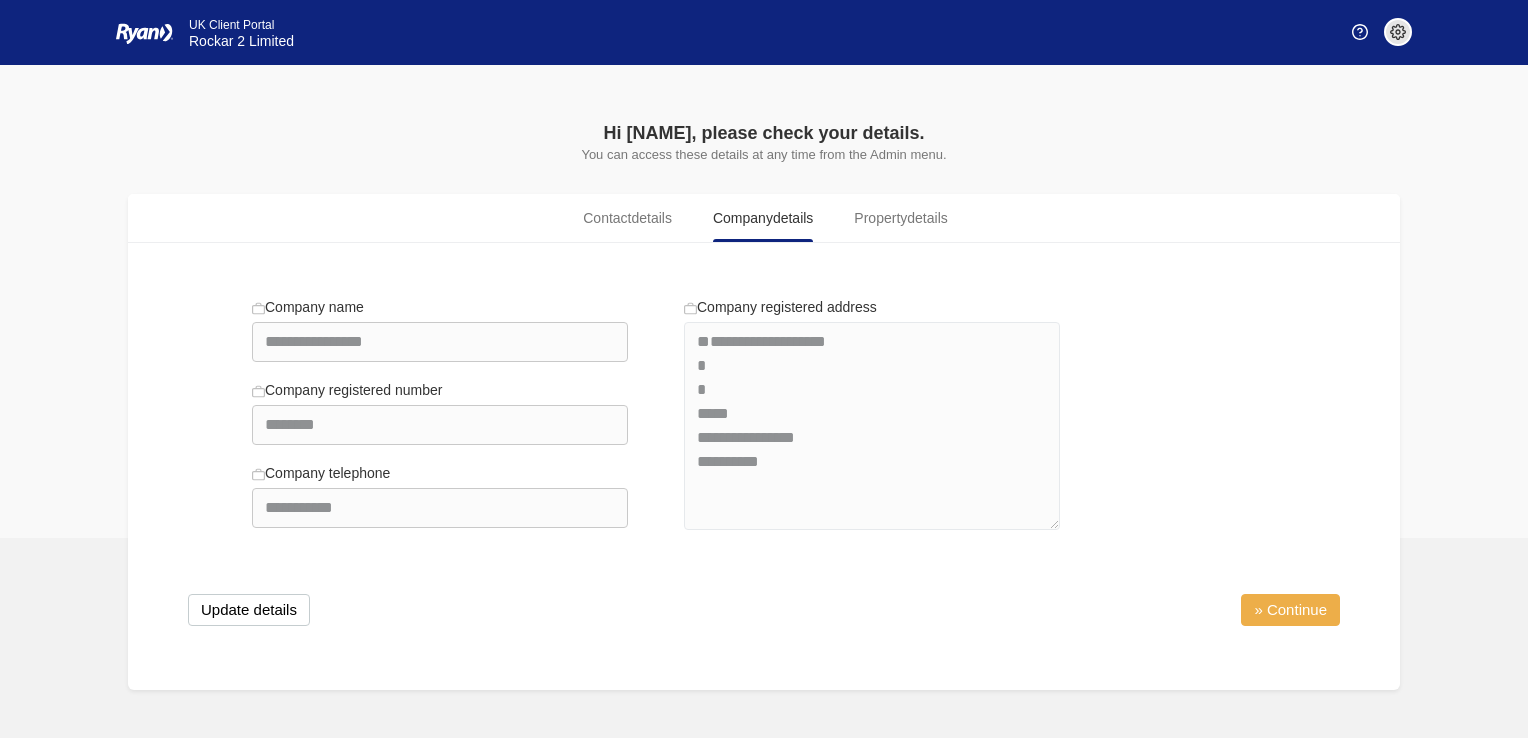 click on "» Continue" at bounding box center (1290, 610) 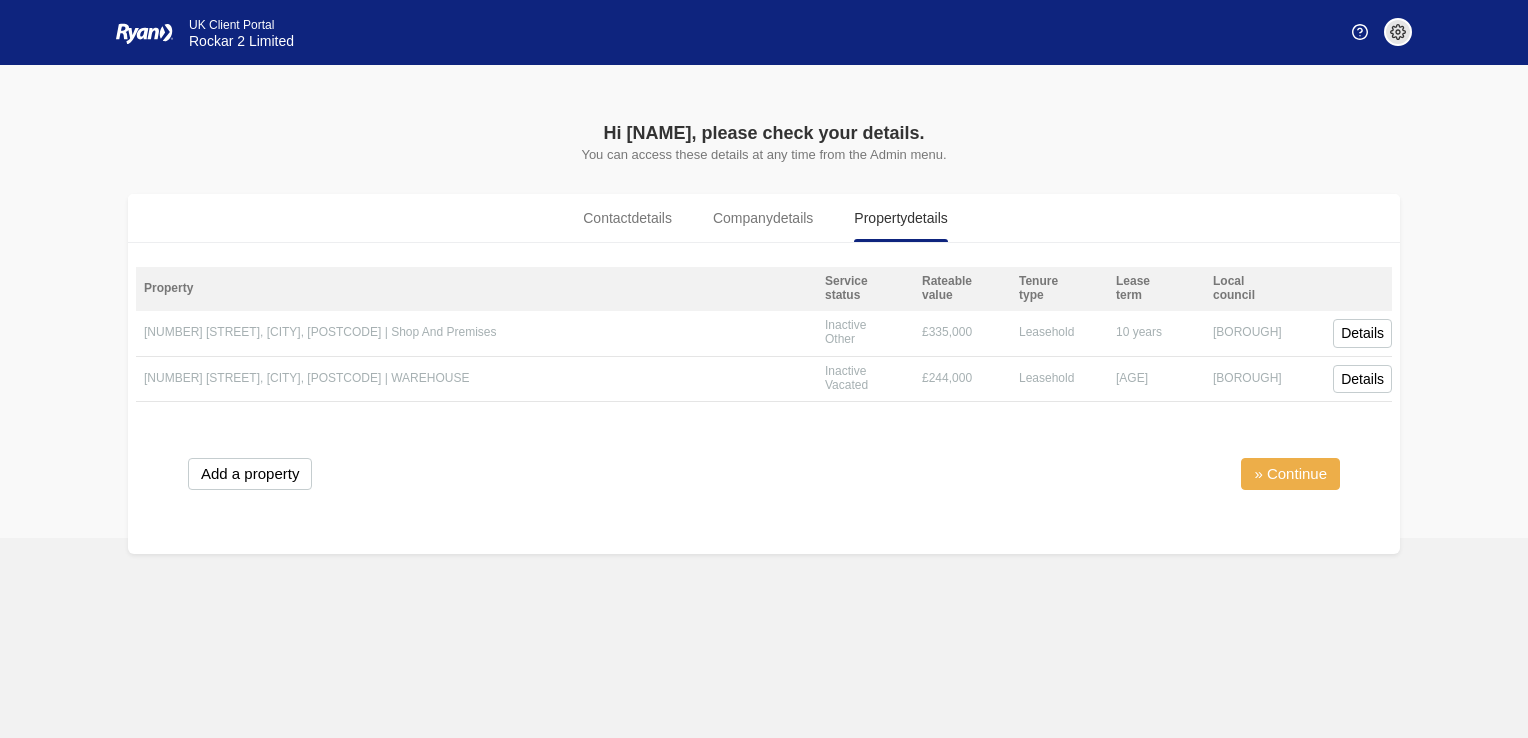 click on "» Continue" at bounding box center (1290, 474) 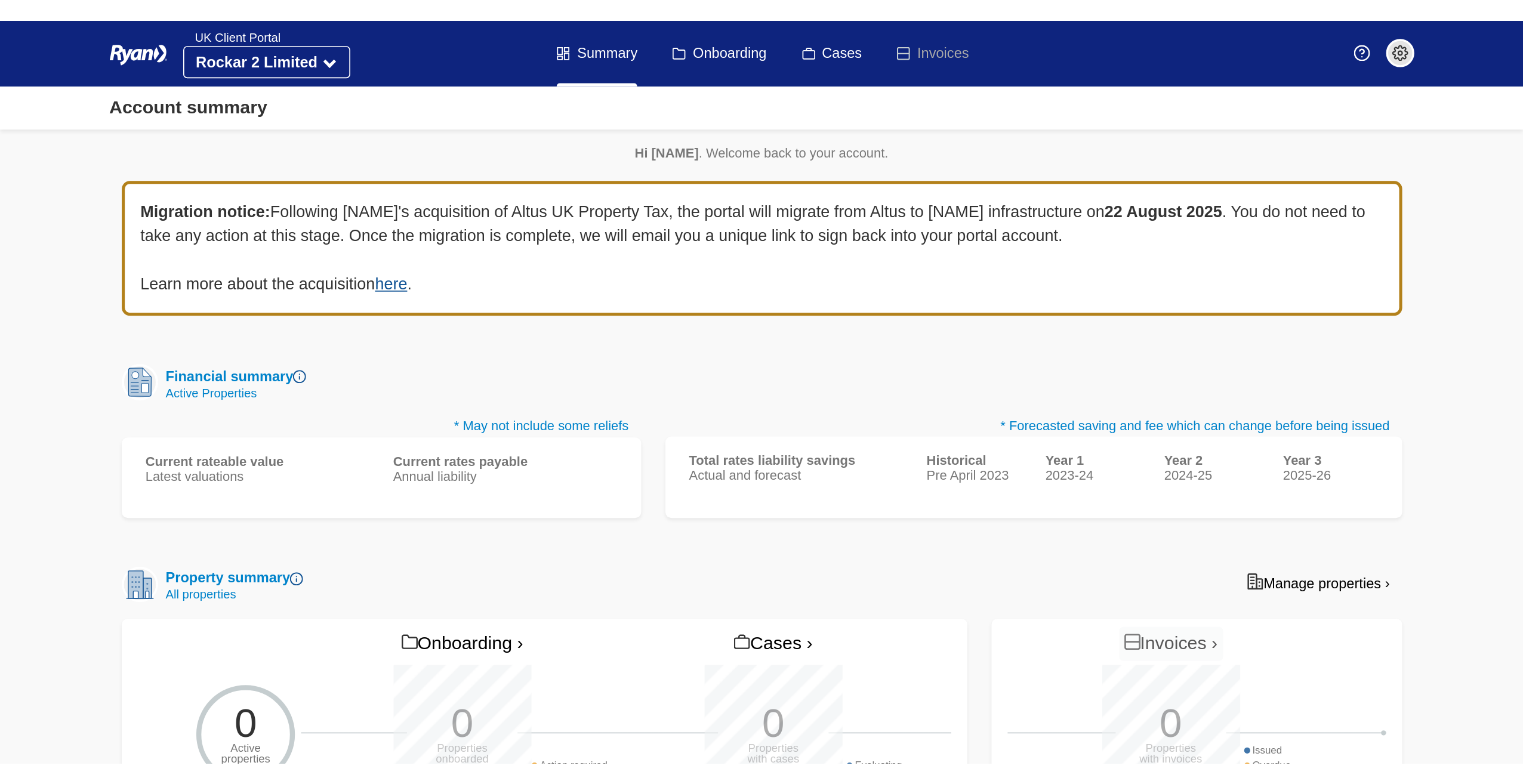 scroll, scrollTop: 0, scrollLeft: 0, axis: both 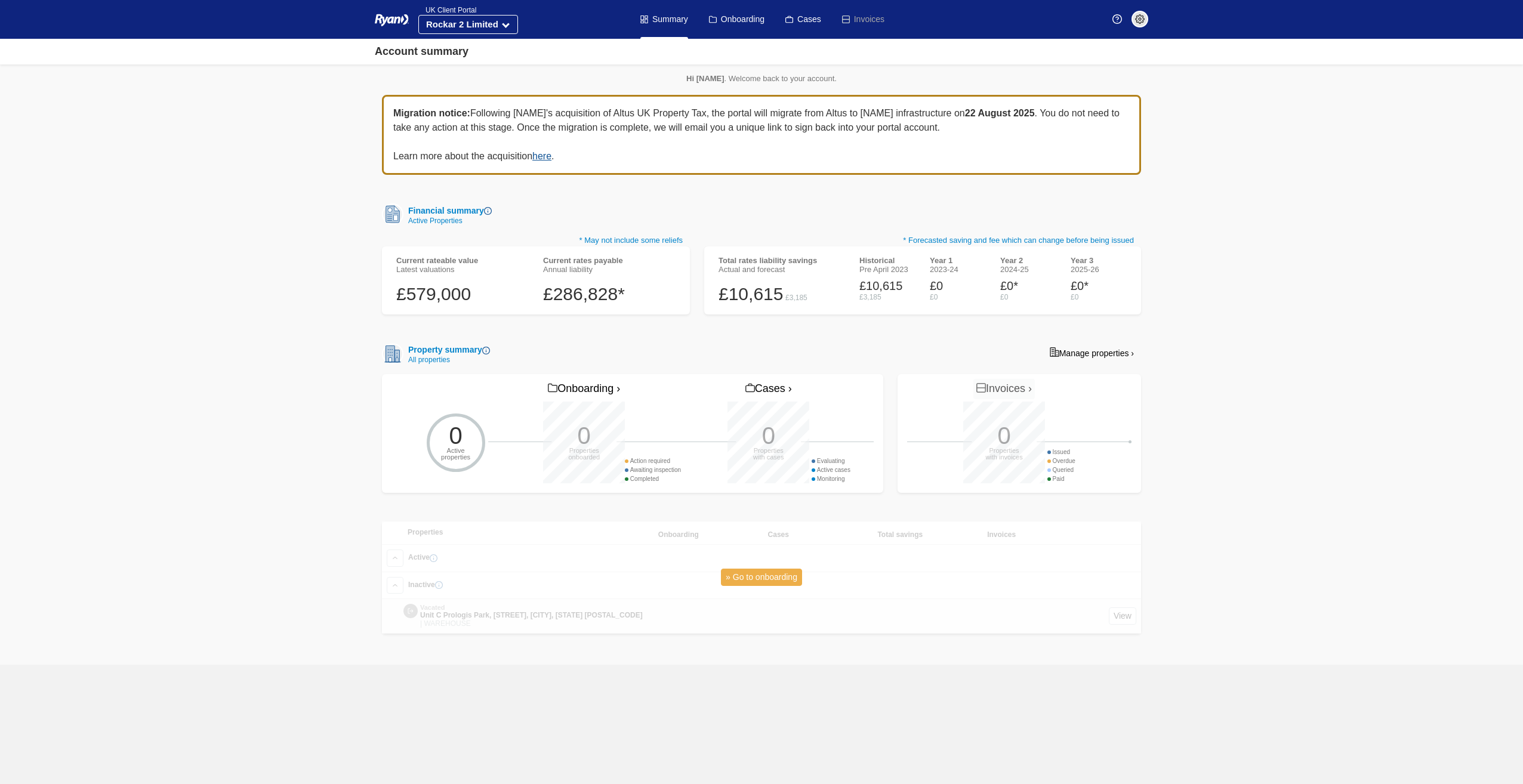 click on "» Go to onboarding" at bounding box center (762, 577) 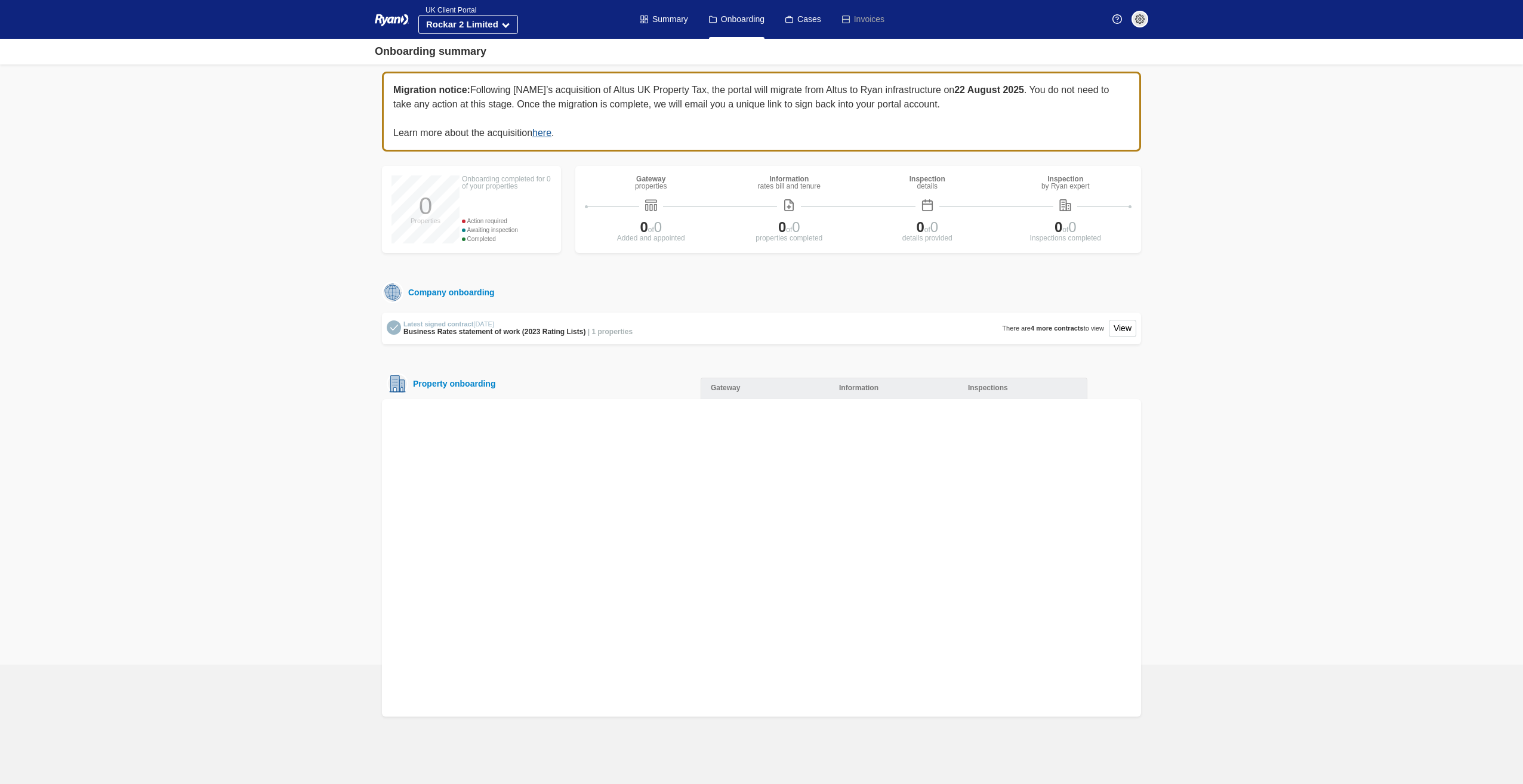 scroll, scrollTop: 0, scrollLeft: 0, axis: both 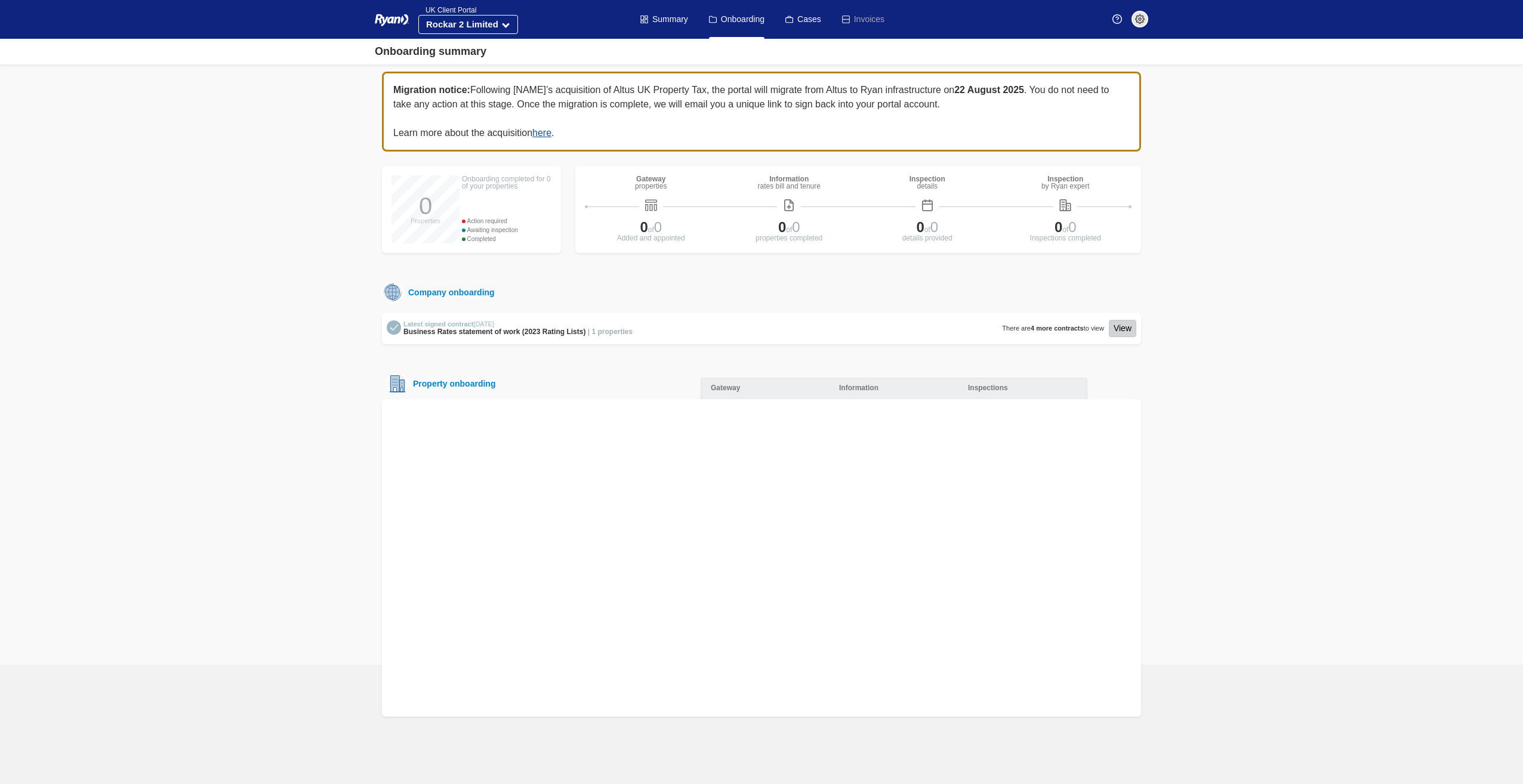 click on "View" at bounding box center [1123, 328] 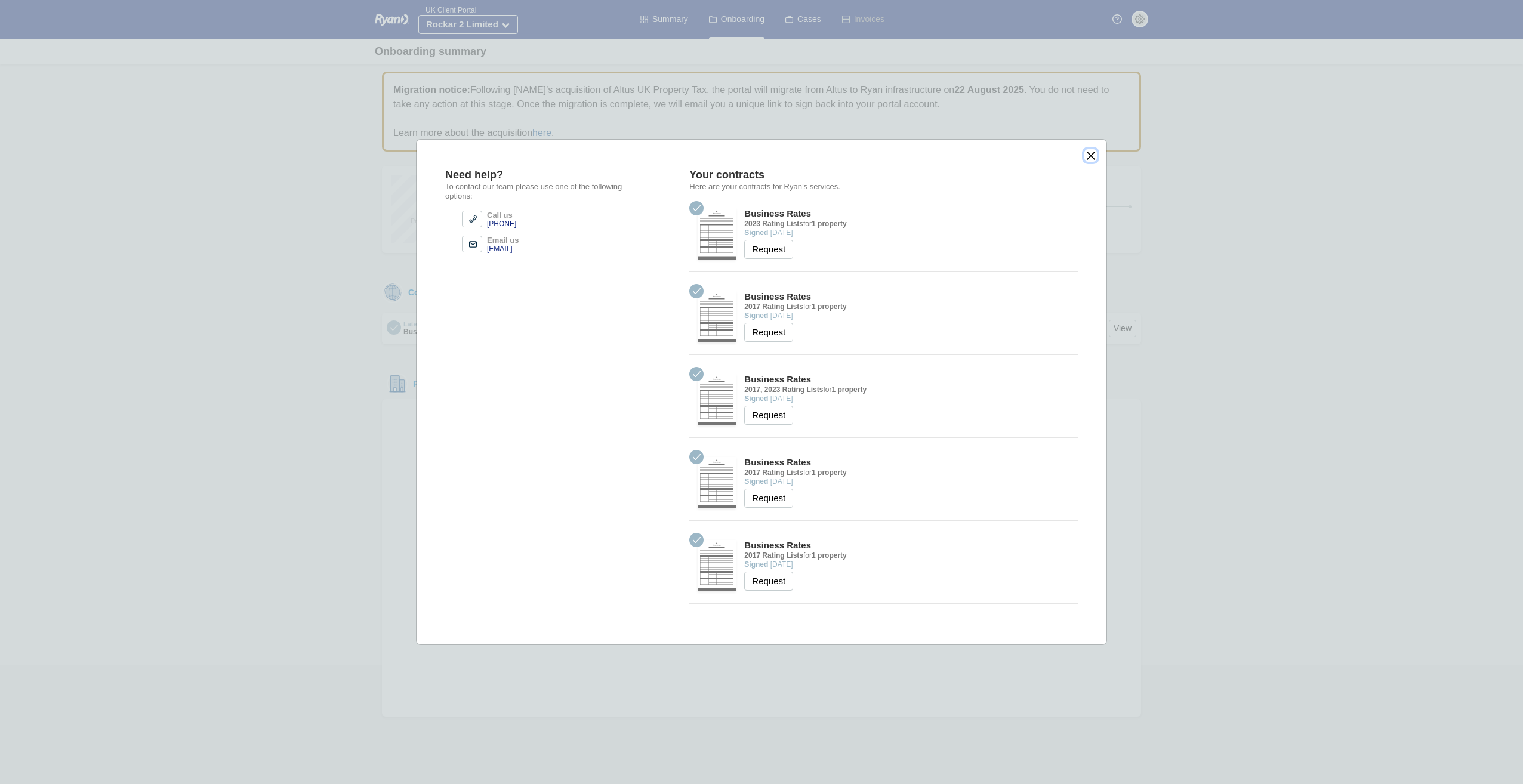 click at bounding box center [1090, 155] 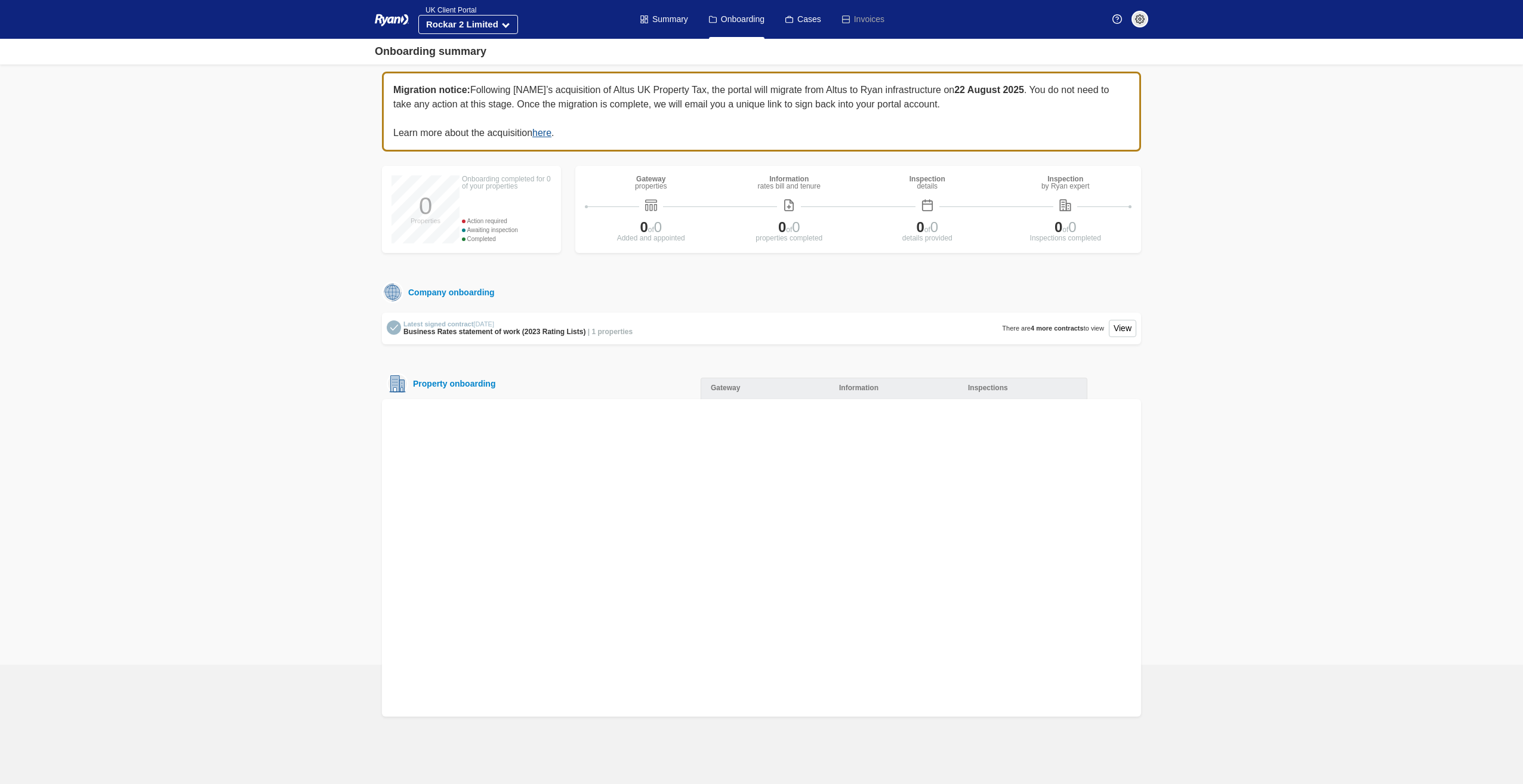 click on "Awaiting inspection" at bounding box center [507, 230] 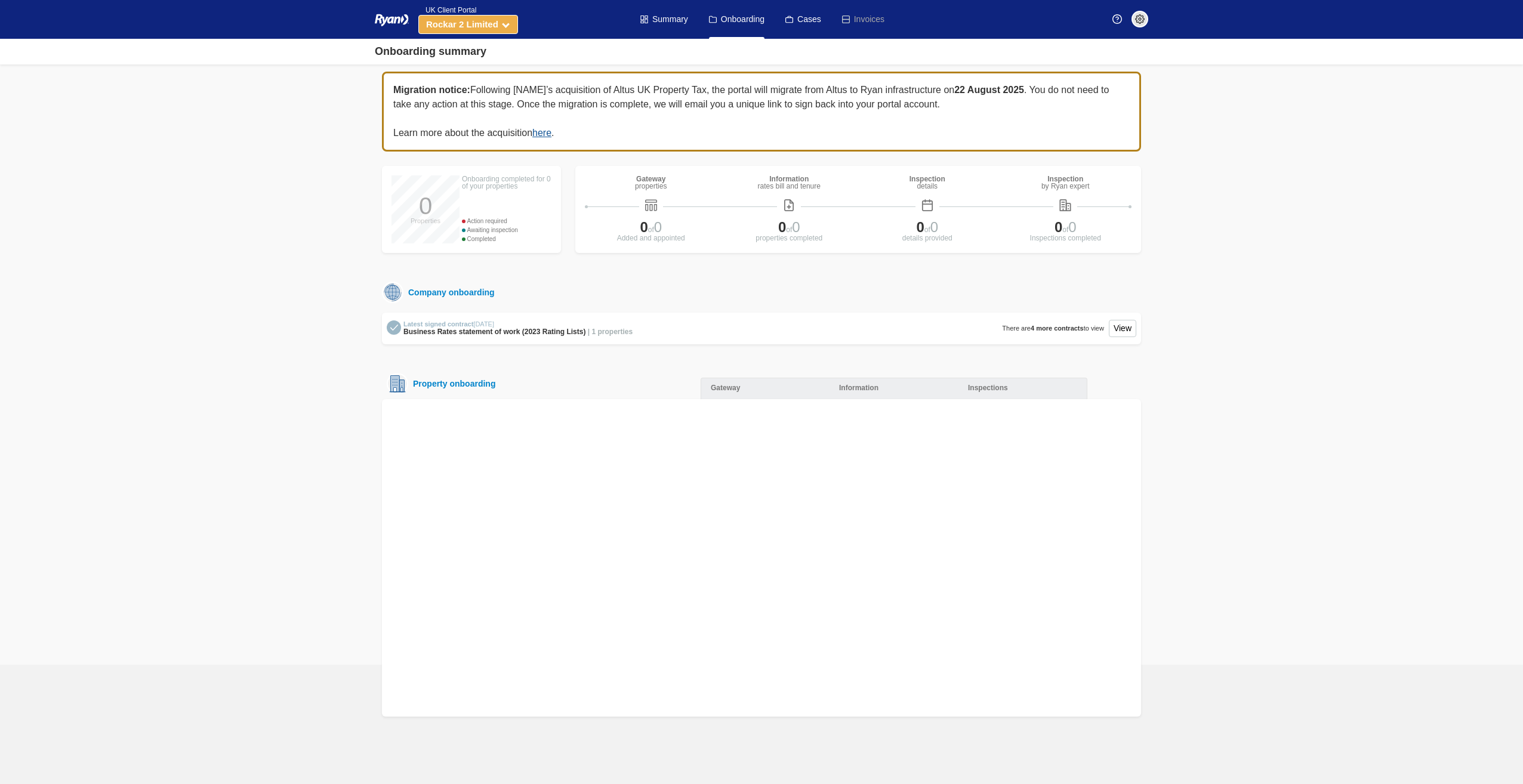 click on "Rockar 2 Limited" at bounding box center [462, 24] 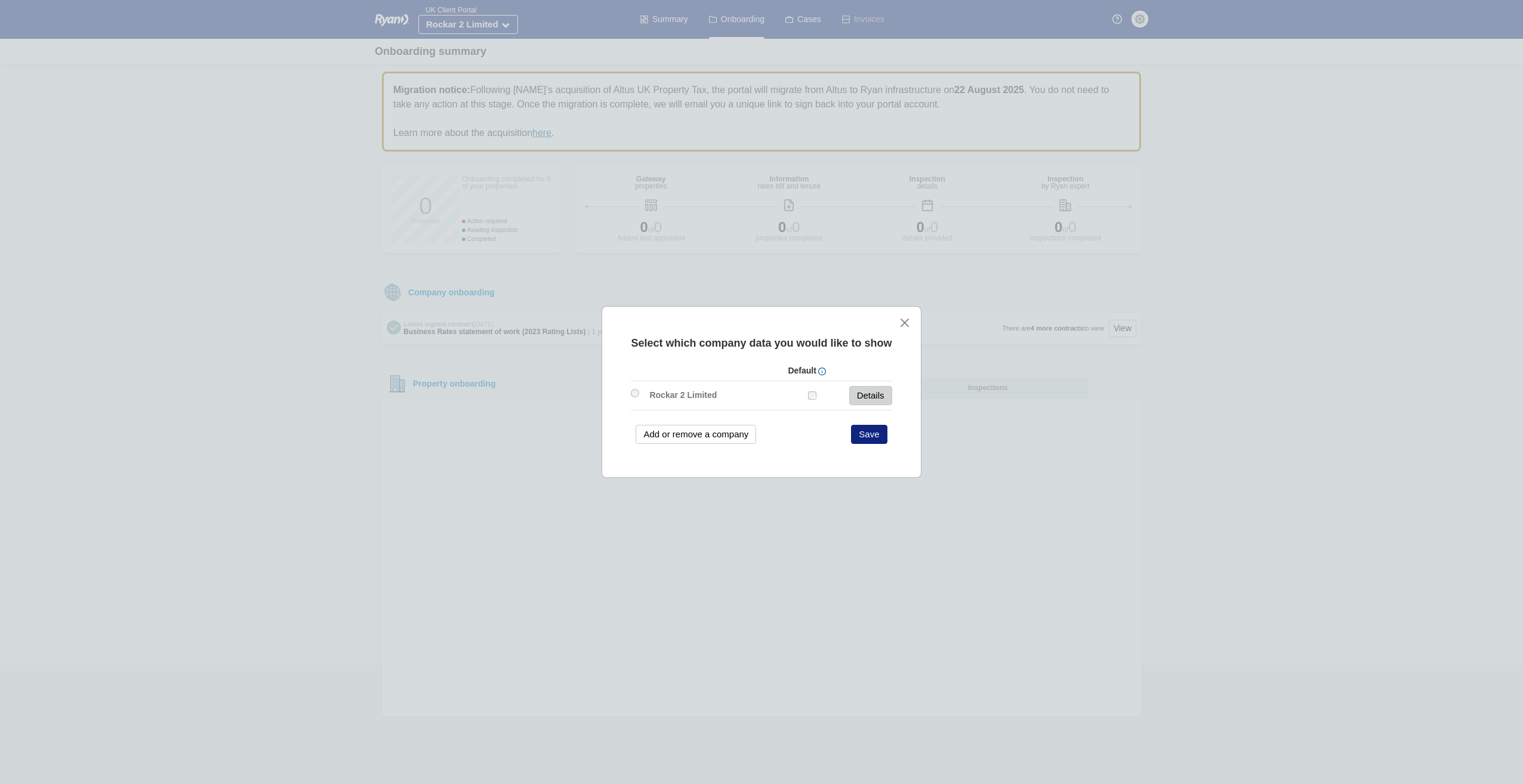 click on "Details" at bounding box center (871, 396) 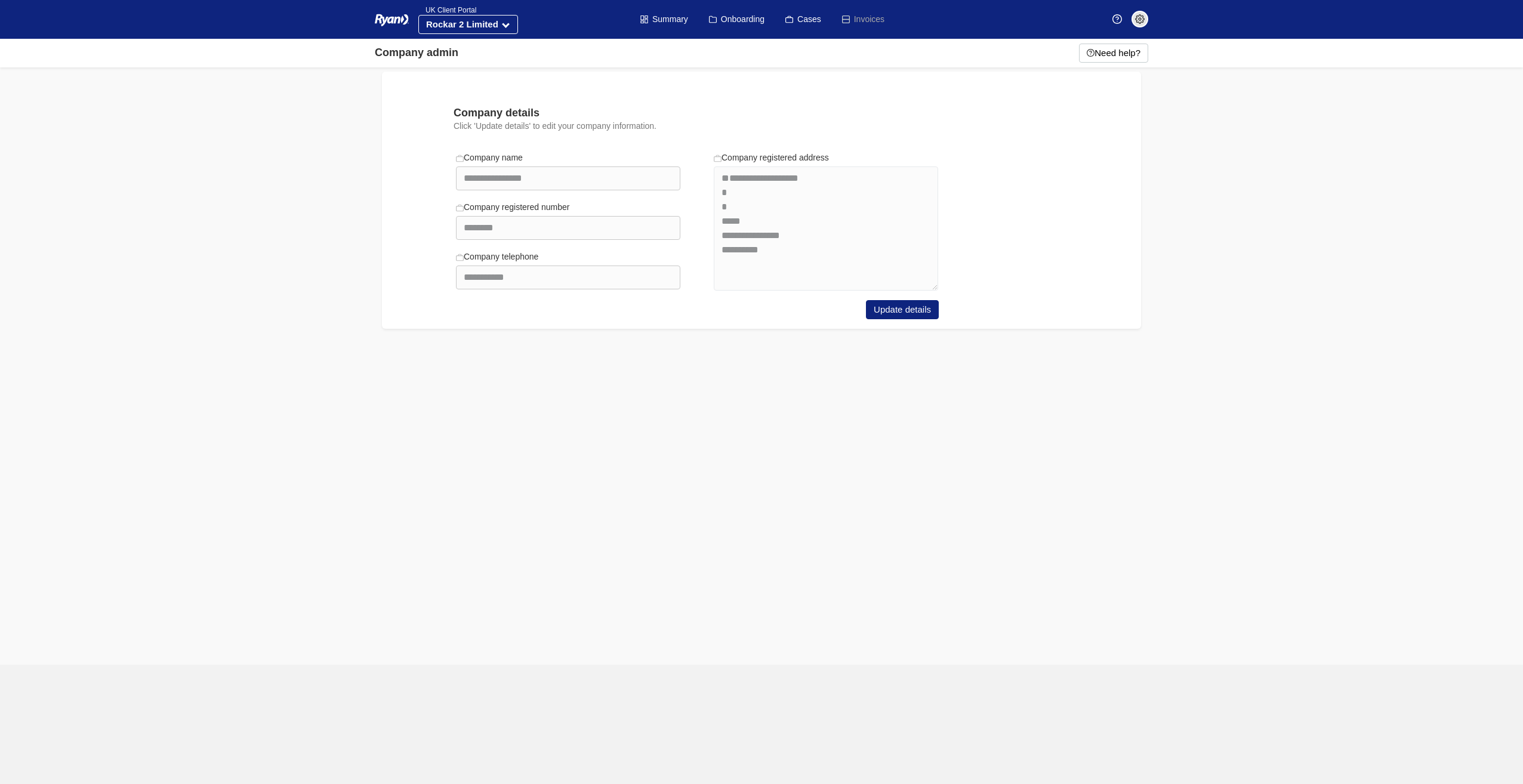 scroll, scrollTop: 0, scrollLeft: 0, axis: both 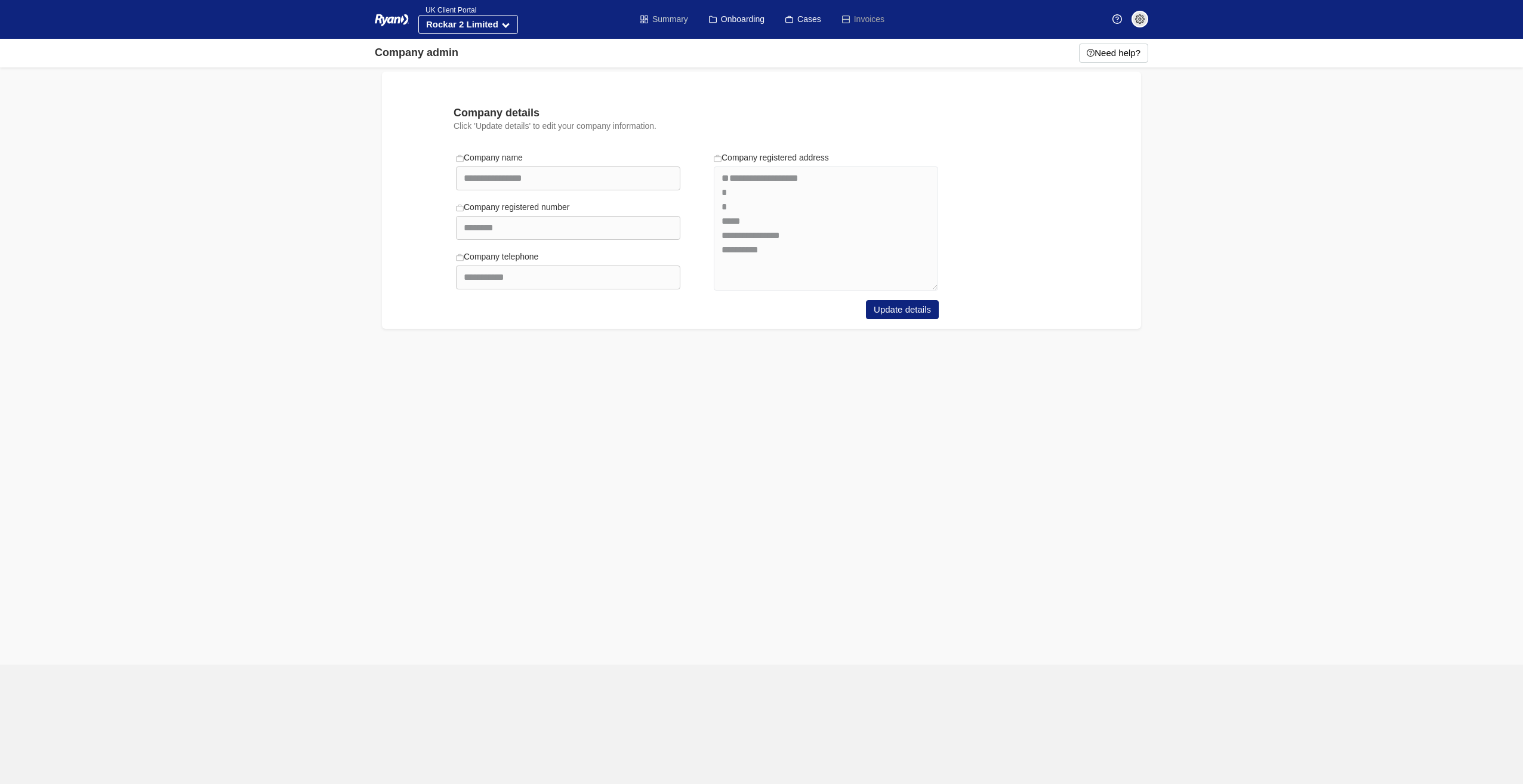 click on "Summary" at bounding box center (664, 19) 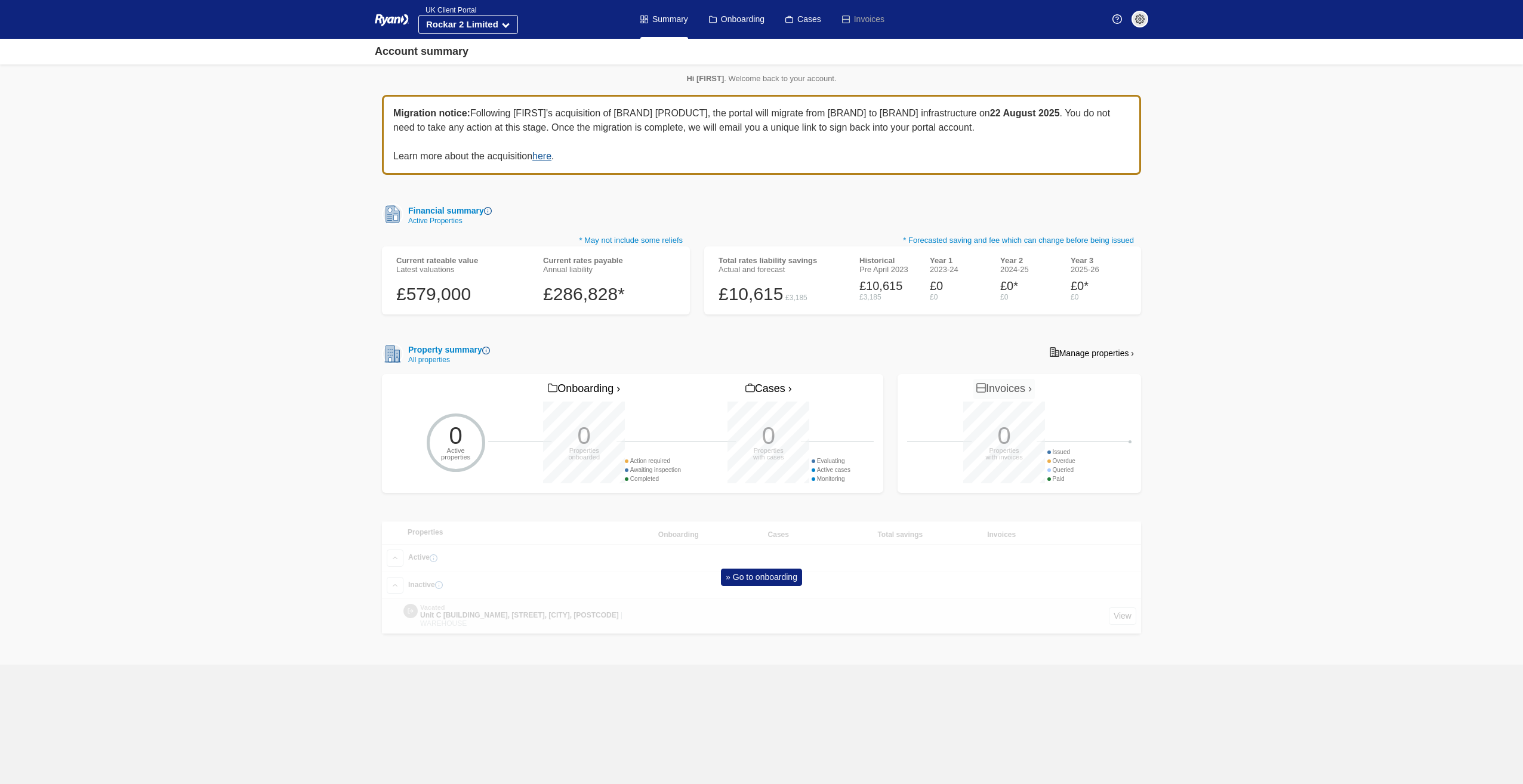 scroll, scrollTop: 0, scrollLeft: 0, axis: both 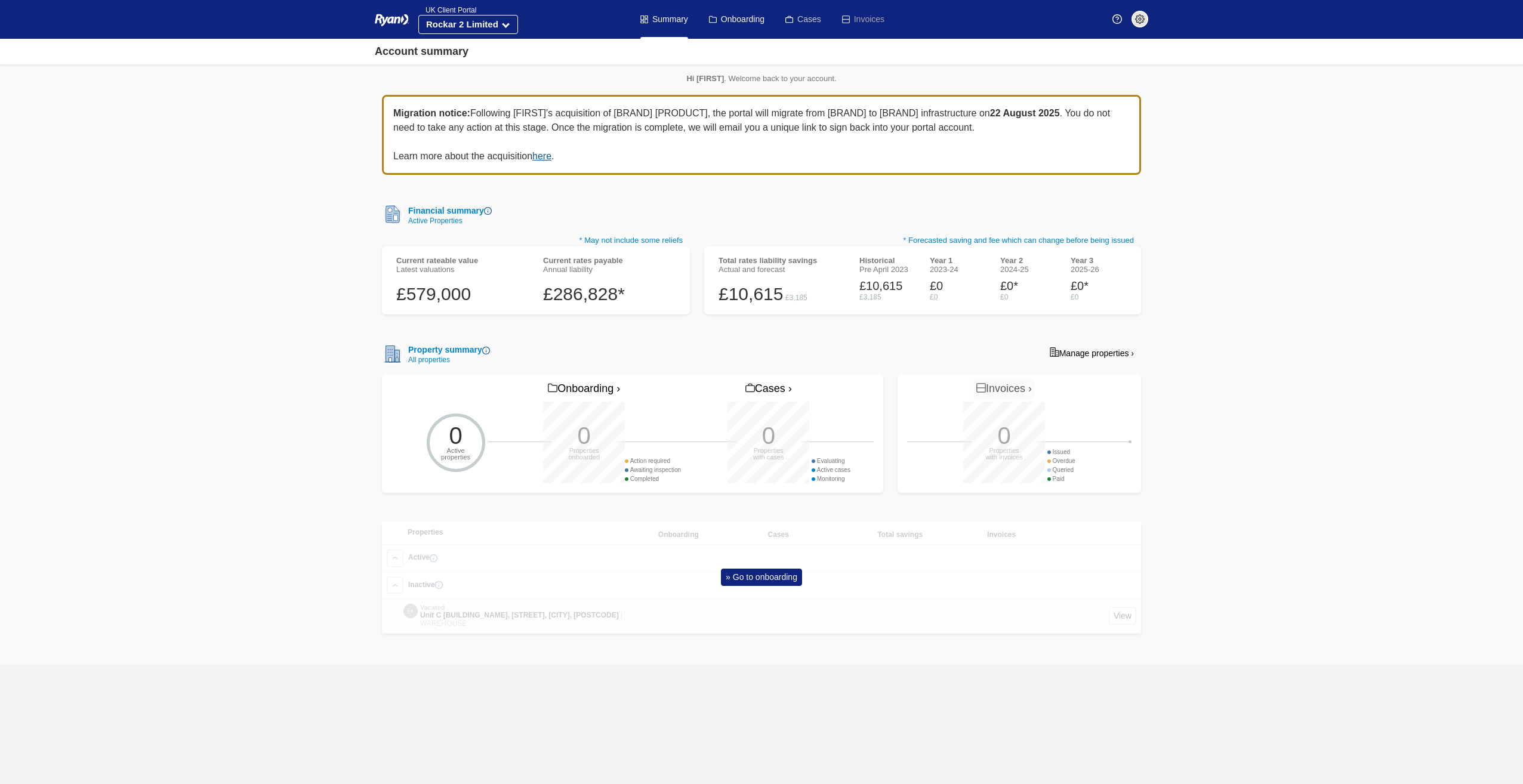 click on "Cases" at bounding box center (803, 19) 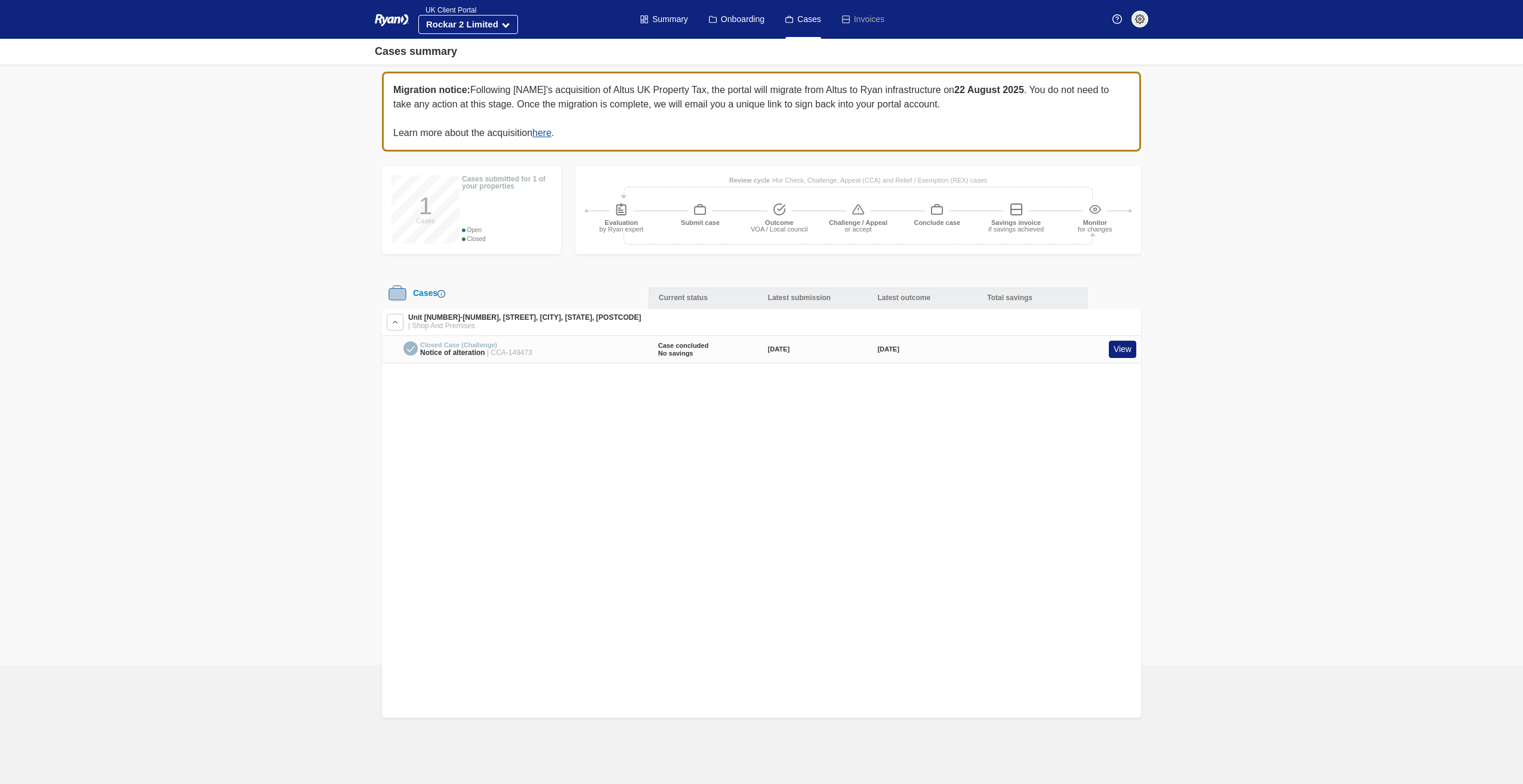 scroll, scrollTop: 0, scrollLeft: 0, axis: both 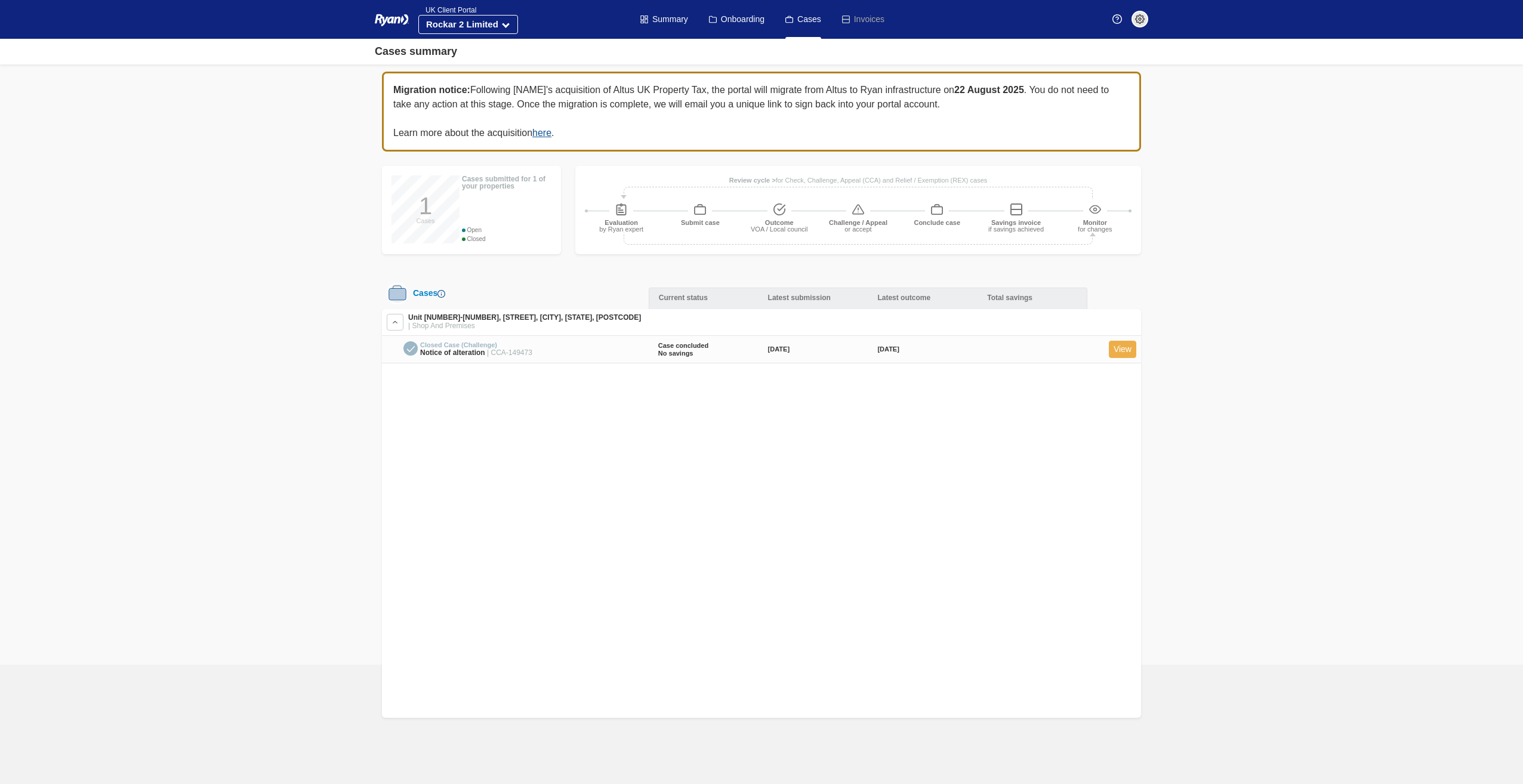 click on "View" at bounding box center [1123, 349] 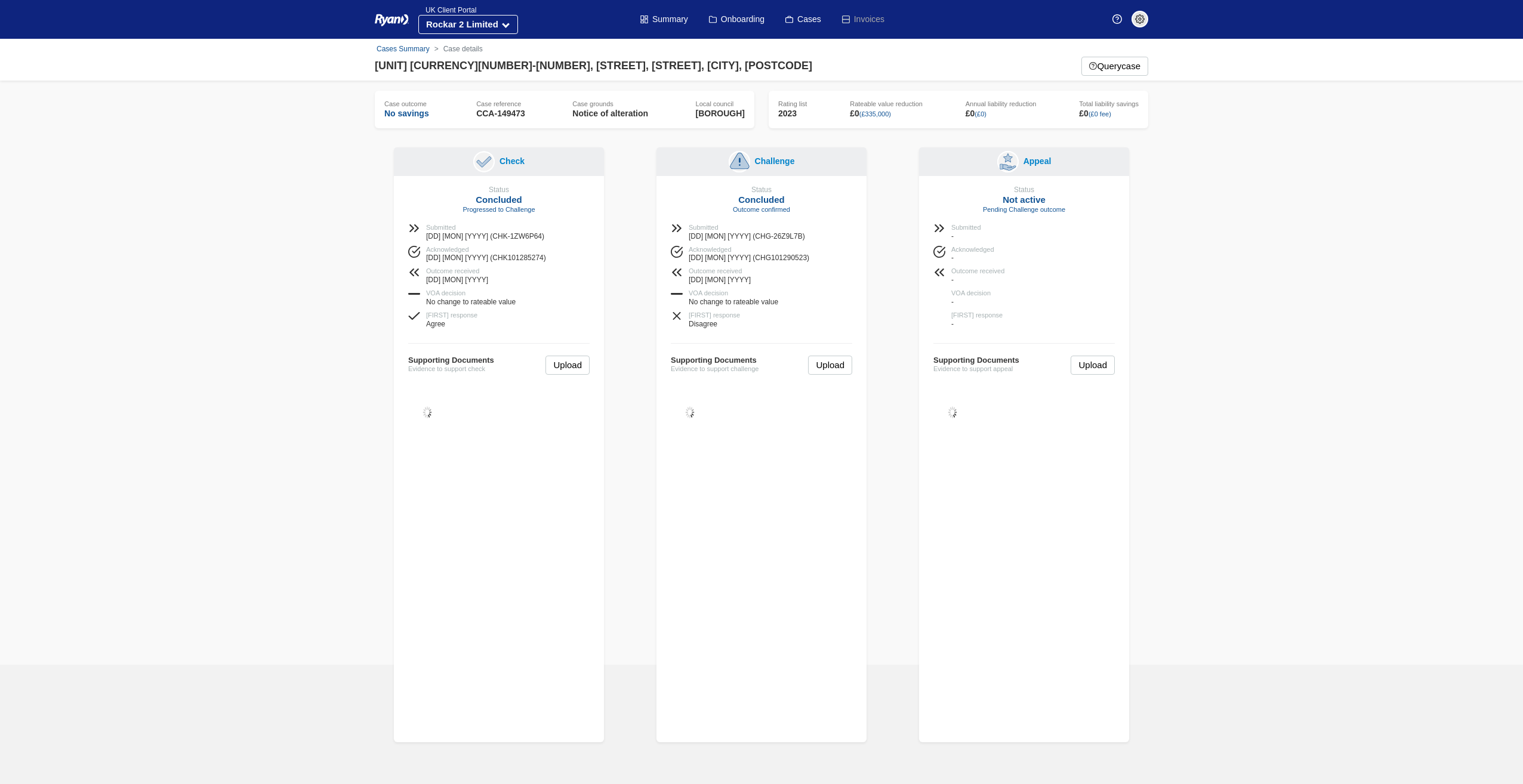 scroll, scrollTop: 0, scrollLeft: 0, axis: both 